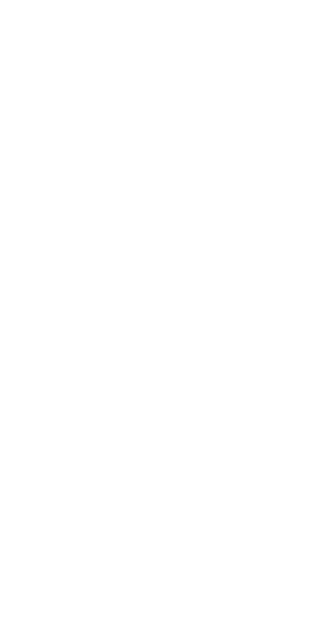 scroll, scrollTop: 0, scrollLeft: 0, axis: both 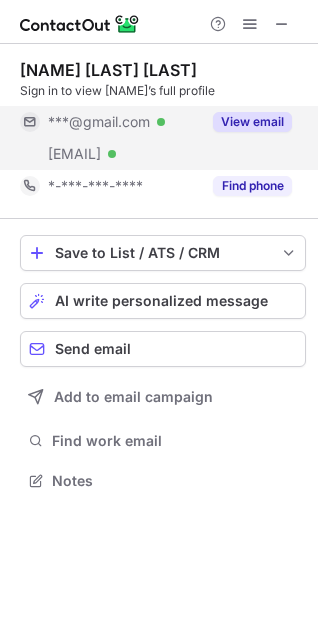click on "***@cybercultr.com" at bounding box center (74, 154) 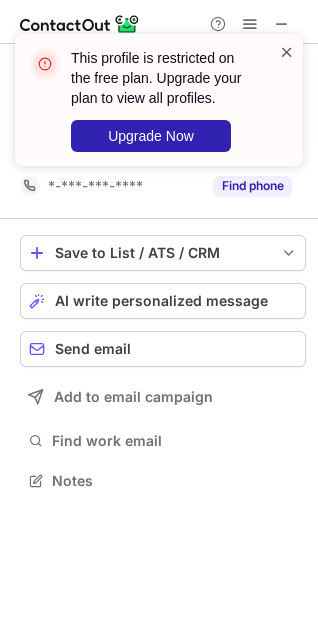 click at bounding box center [287, 52] 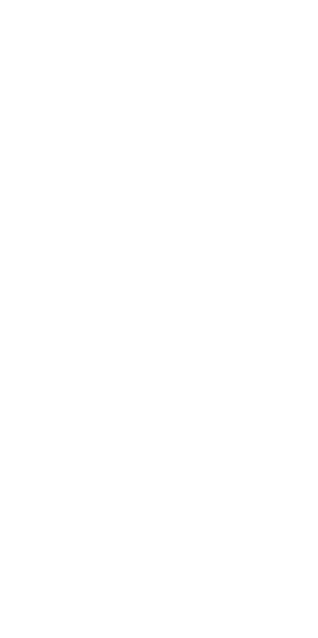 scroll, scrollTop: 0, scrollLeft: 0, axis: both 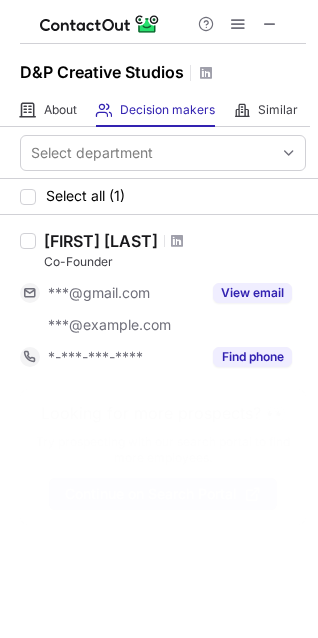 copy on "[FIRST] [LAST]" 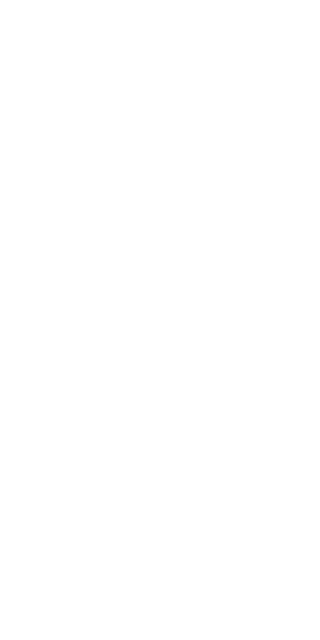 scroll, scrollTop: 0, scrollLeft: 0, axis: both 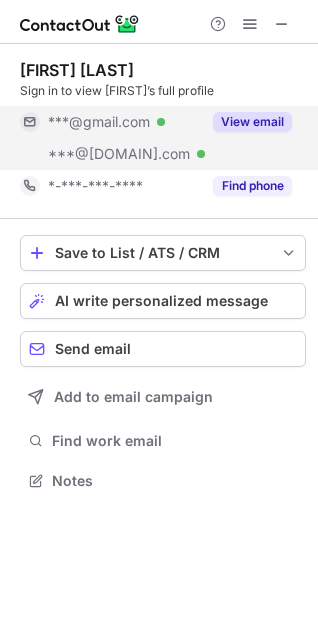 copy on "davidandwilliam.com" 